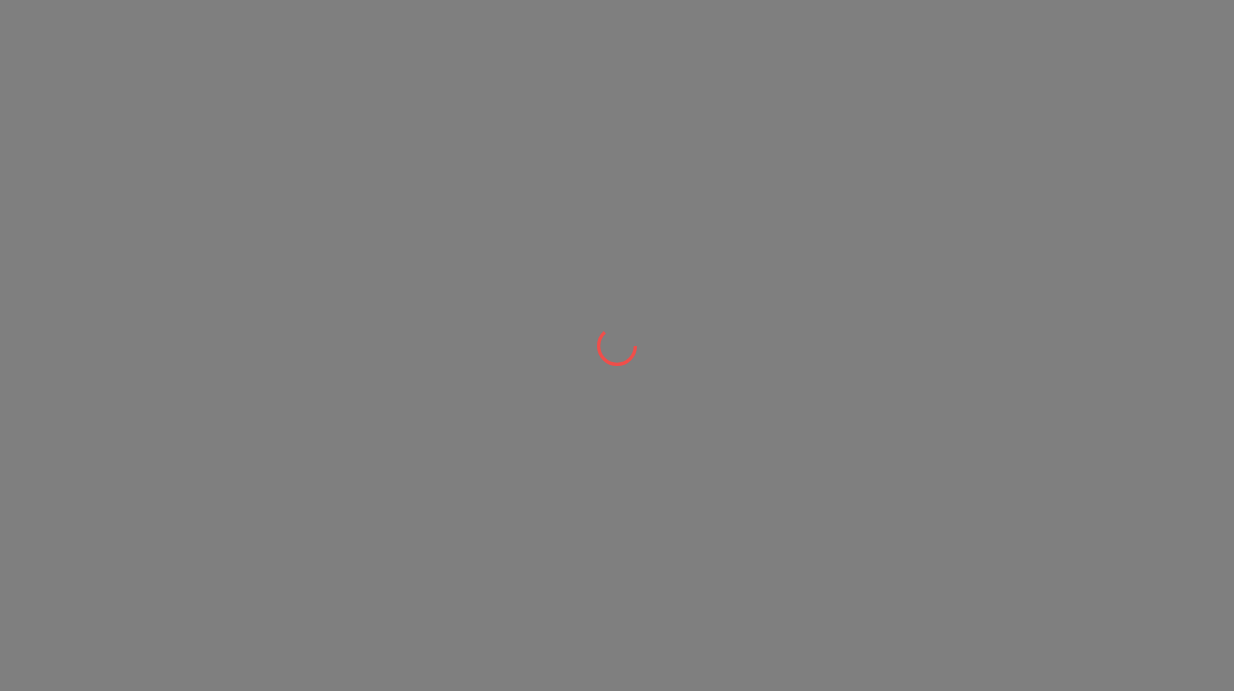 scroll, scrollTop: 0, scrollLeft: 0, axis: both 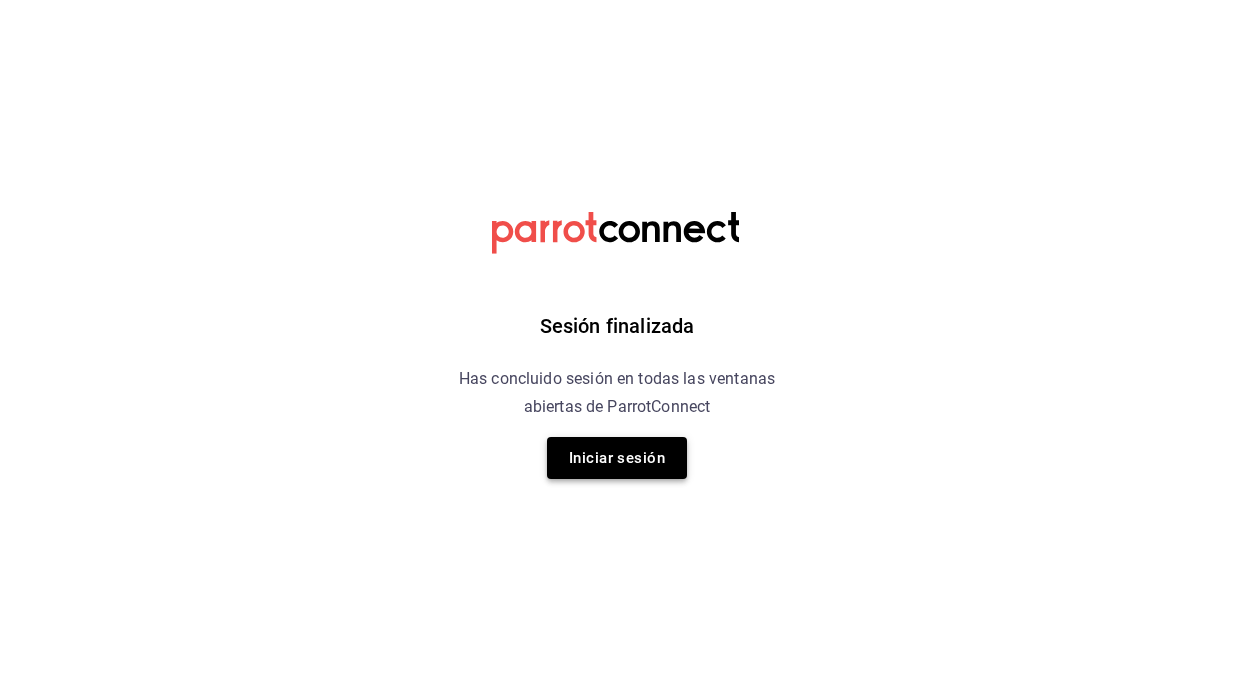 click on "Iniciar sesión" at bounding box center (617, 458) 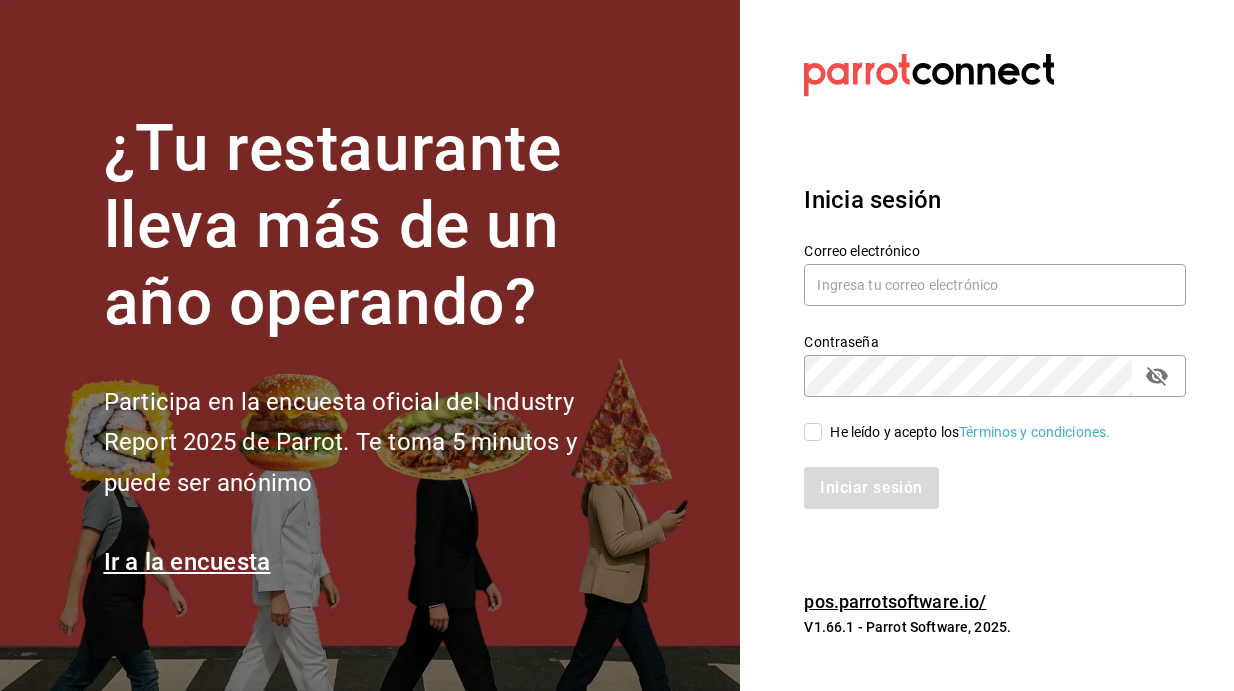 click on "Correo electrónico" at bounding box center (995, 275) 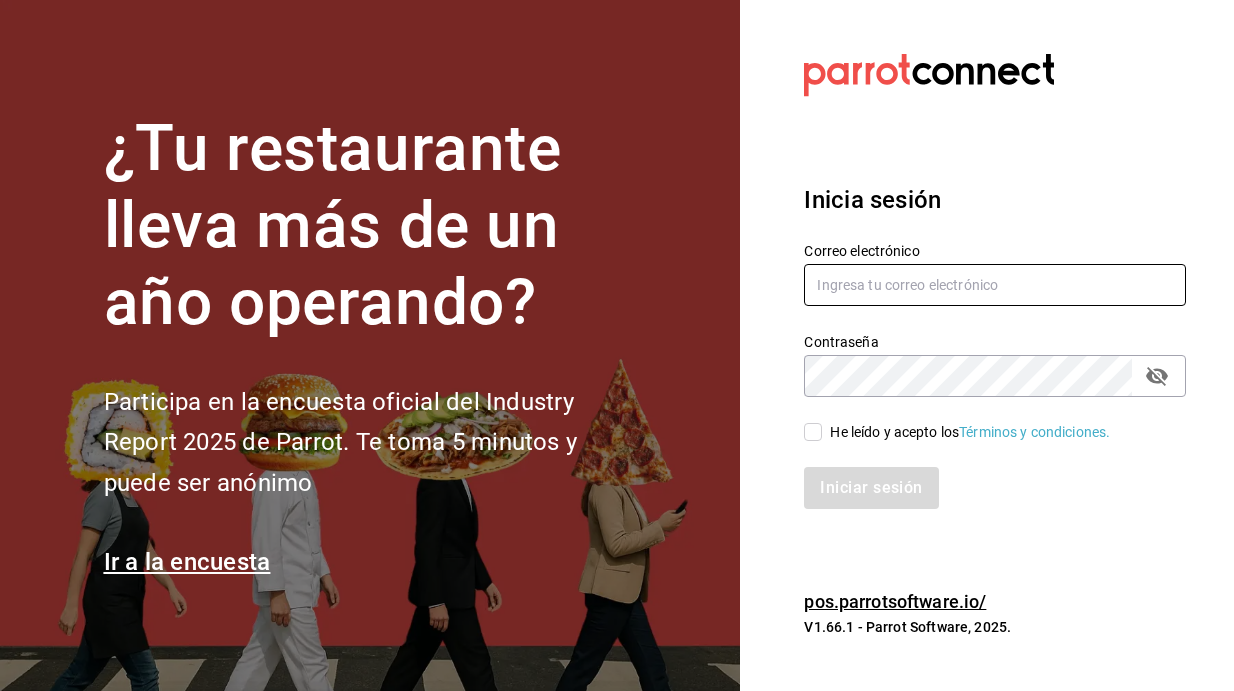 click at bounding box center (995, 285) 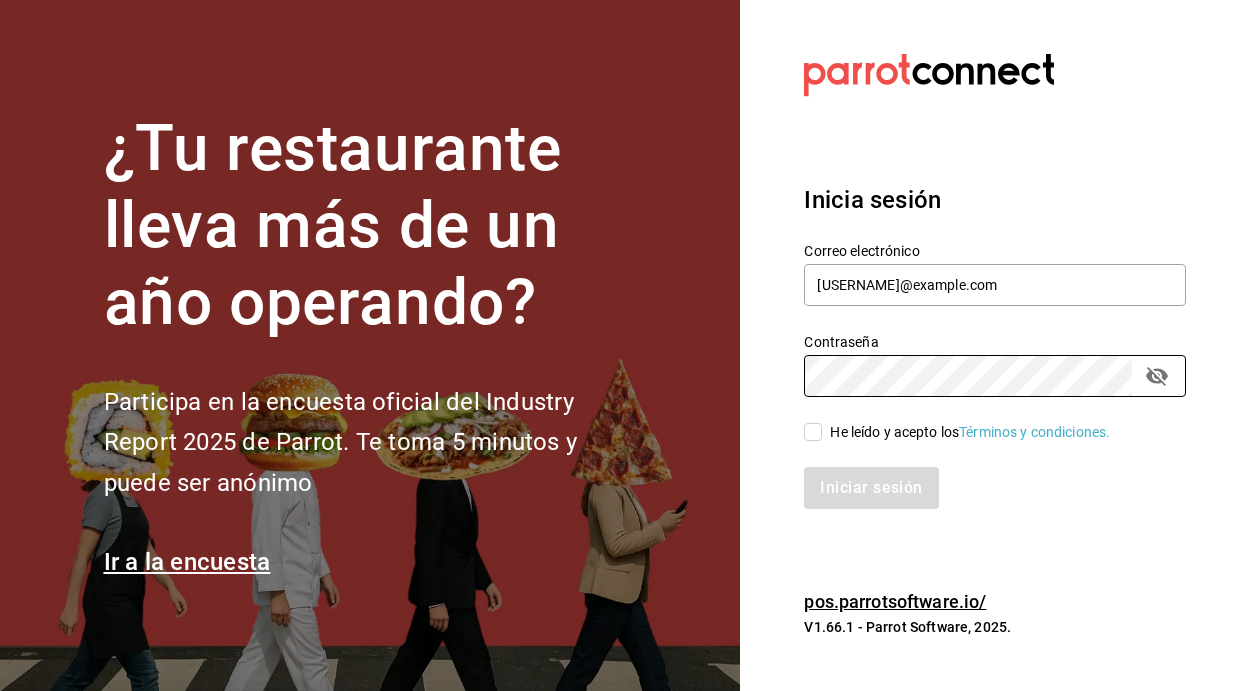 click on "He leído y acepto los  Términos y condiciones." at bounding box center (813, 432) 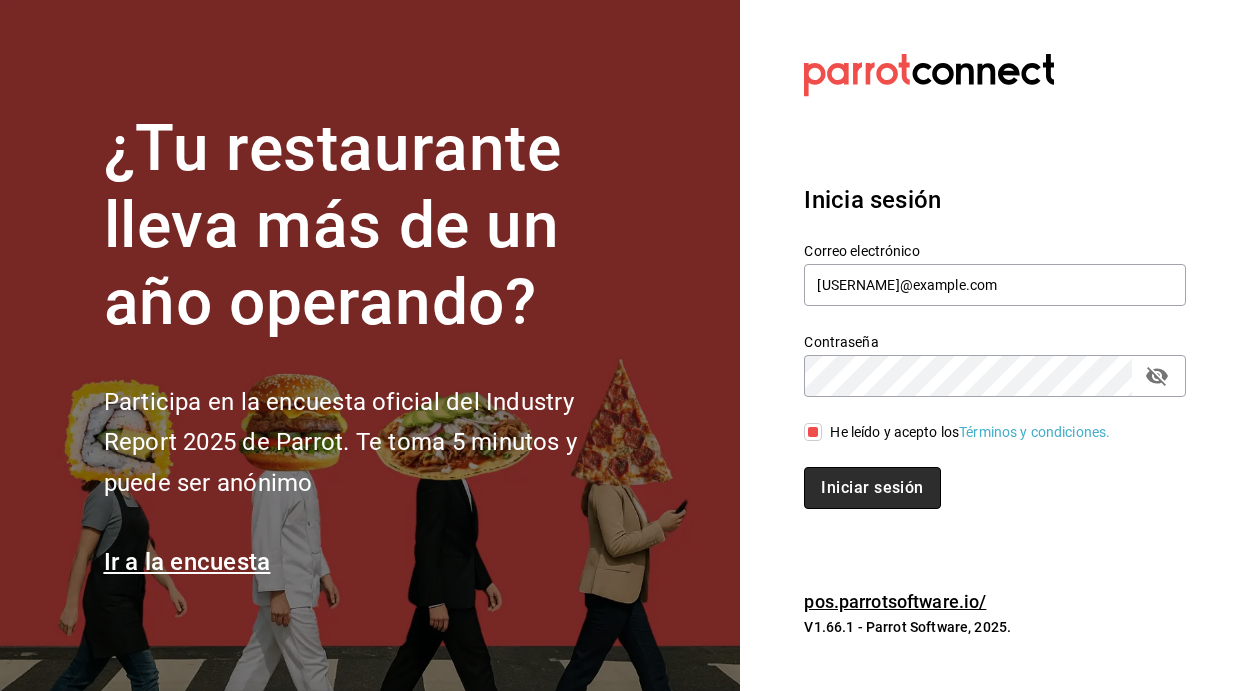 click on "Iniciar sesión" at bounding box center [872, 488] 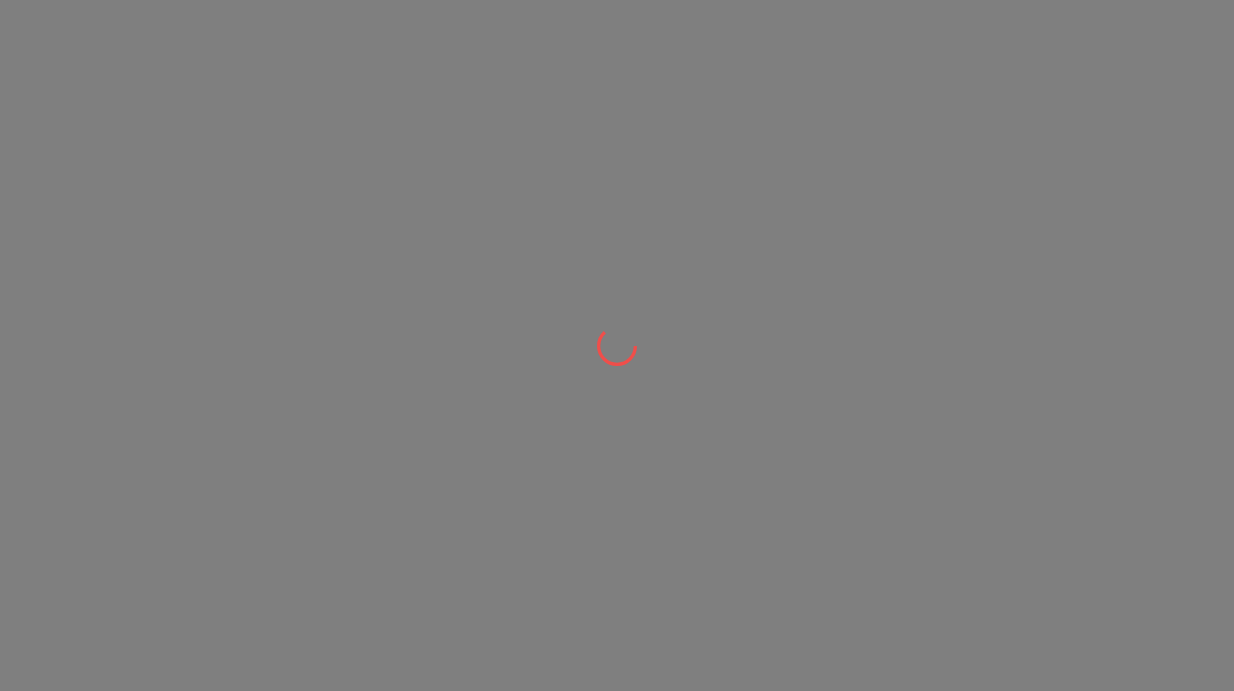 scroll, scrollTop: 0, scrollLeft: 0, axis: both 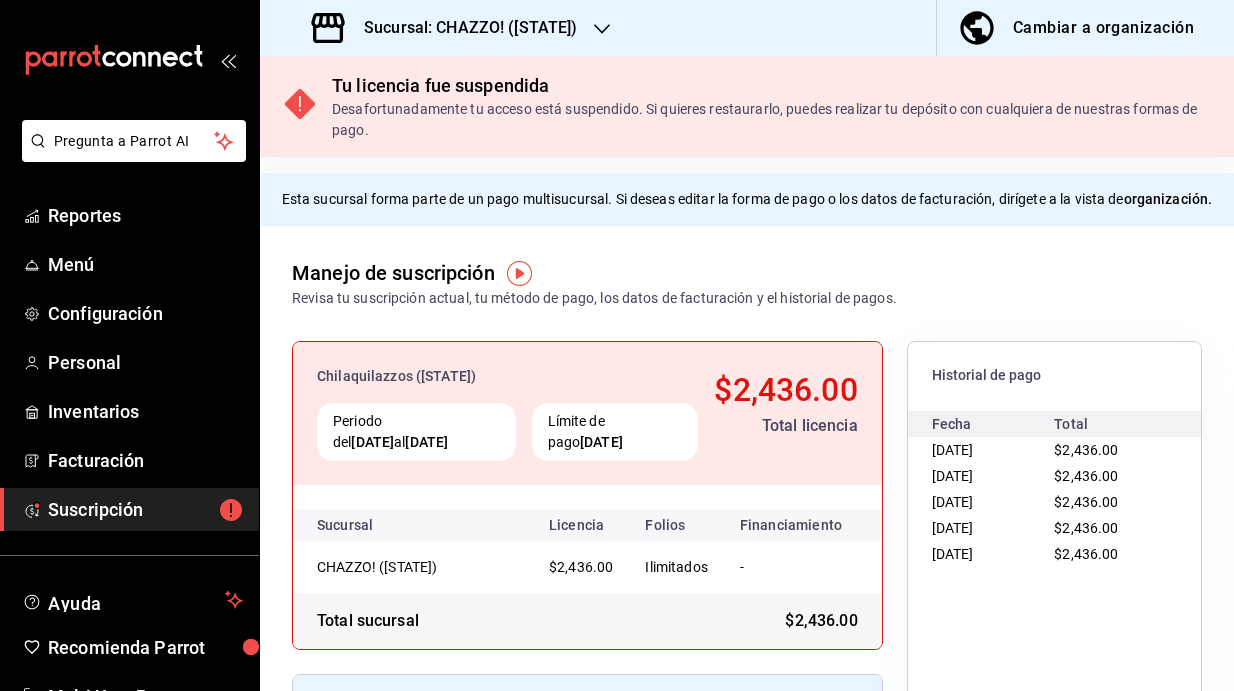click on "Sucursal: CHAZZO! (SAN MARCOS)" at bounding box center (463, 28) 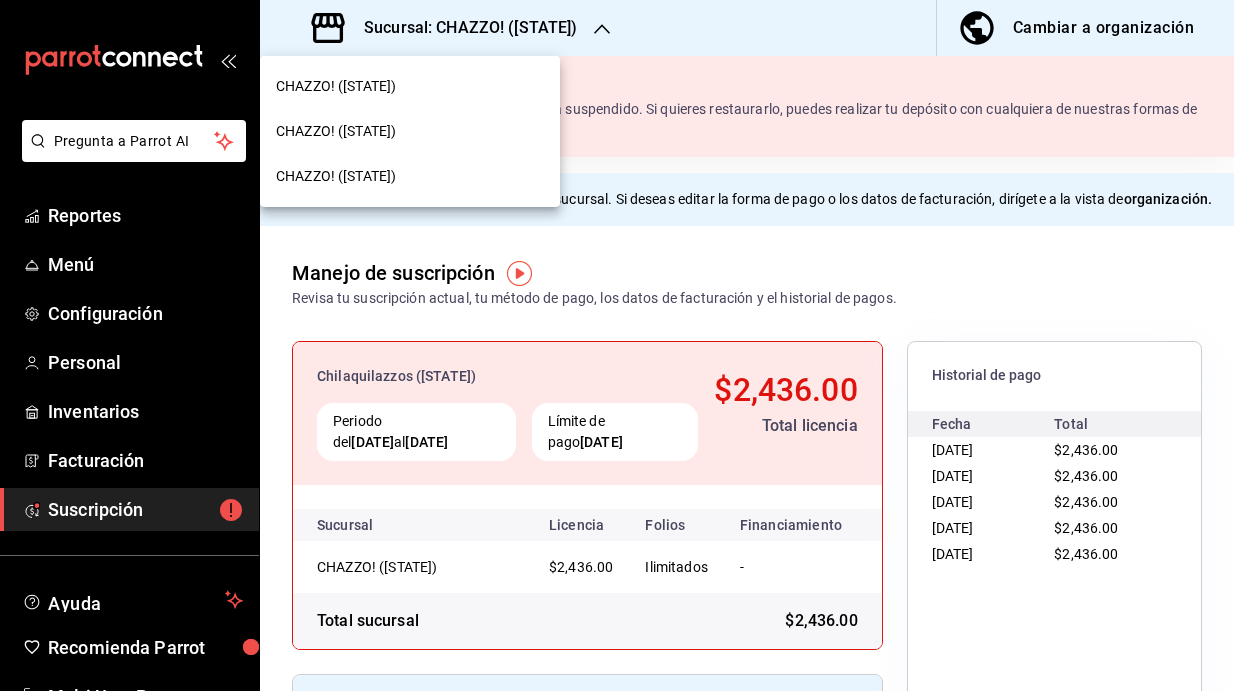 click on "CHAZZO! ([REGION])" at bounding box center [336, 131] 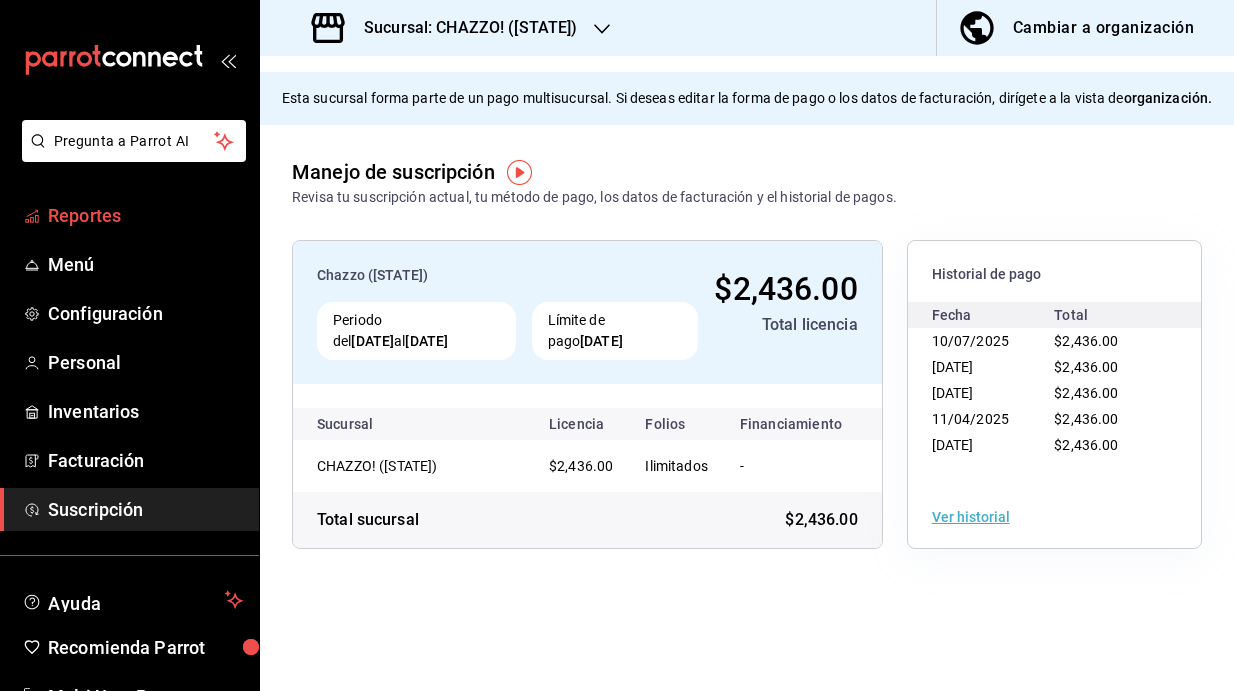 click on "Reportes" at bounding box center (145, 215) 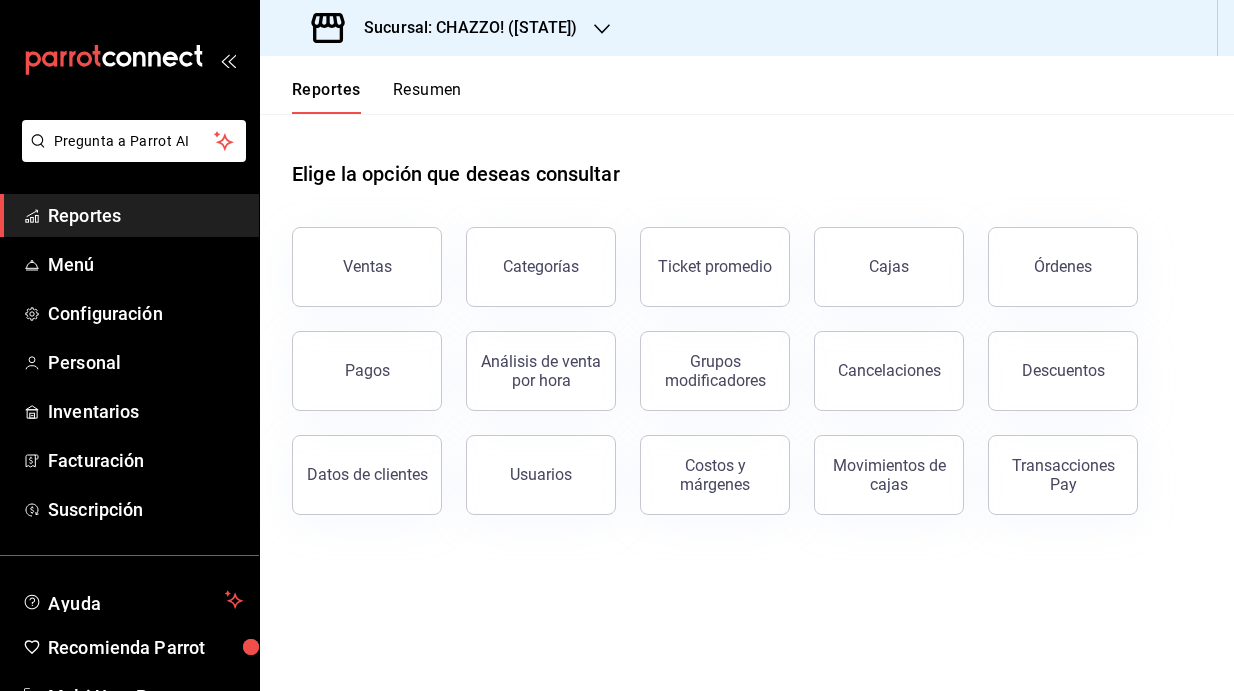 click on "Resumen" at bounding box center (427, 97) 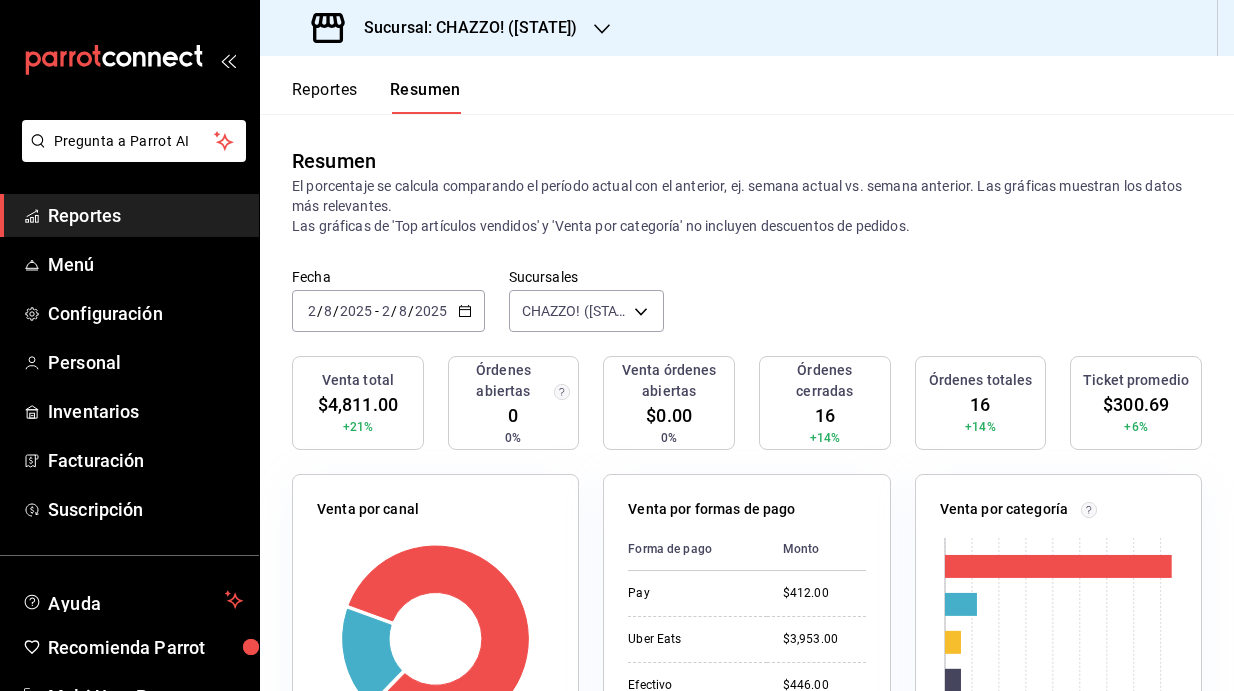 click on "Sucursal: CHAZZO! (VICENTE GUERRERO)" at bounding box center (463, 28) 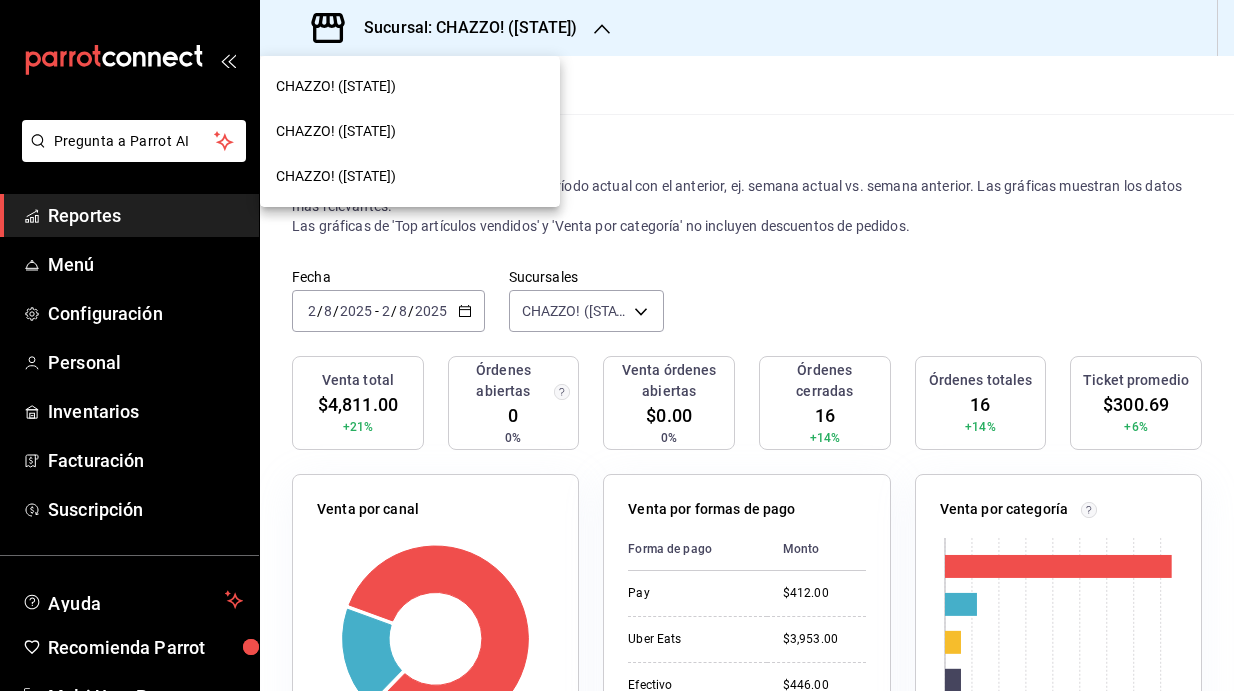 click on "CHAZZO! ([REGION])" at bounding box center [410, 176] 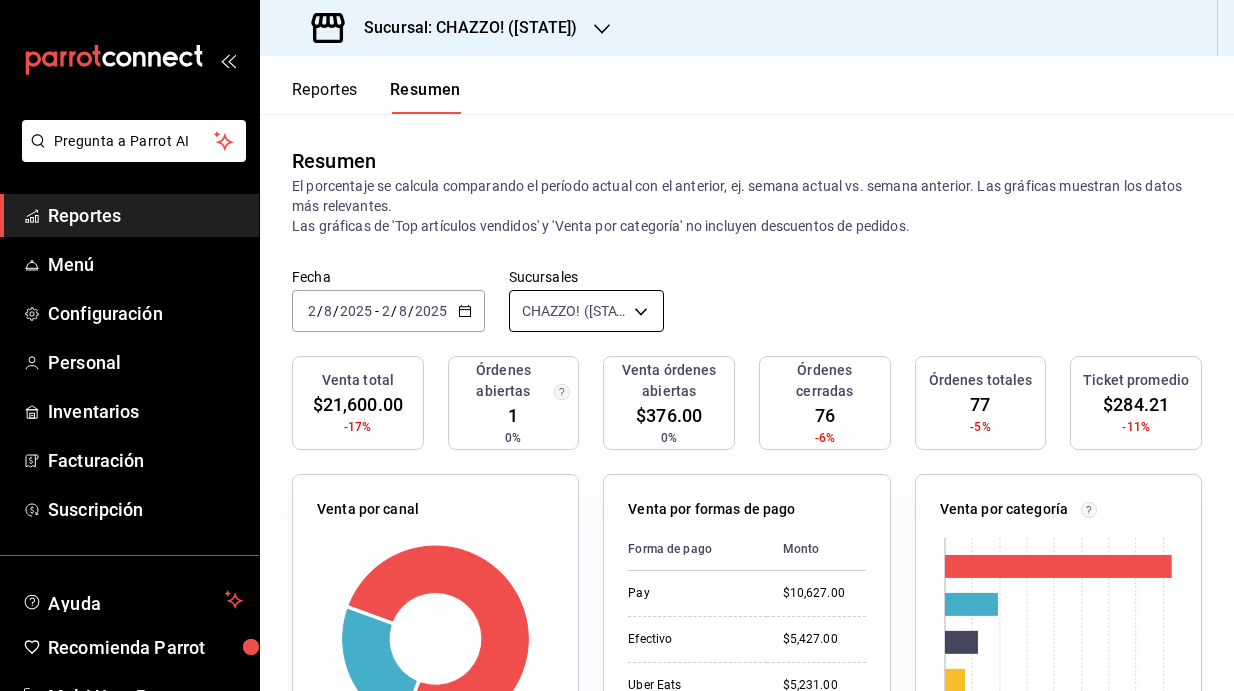 click on "Pregunta a Parrot AI Reportes   Menú   Configuración   Personal   Inventarios   Facturación   Suscripción   Ayuda Recomienda Parrot   Multi User Parrot   Sugerir nueva función   Sucursal: CHAZZO! (VALLE DEL SOL) Reportes Resumen Resumen El porcentaje se calcula comparando el período actual con el anterior, ej. semana actual vs. semana anterior. Las gráficas muestran los datos más relevantes.  Las gráficas de 'Top artículos vendidos' y 'Venta por categoría' no incluyen descuentos de pedidos. Fecha 2025-08-02 2 / 8 / 2025 - 2025-08-02 2 / 8 / 2025 Sucursales CHAZZO! (VALLE DEL SOL) [object Object] Venta total $21,600.00 -17% Órdenes abiertas 1 0% Venta órdenes abiertas $376.00 0% Órdenes cerradas 76 -6% Órdenes totales 77 -5% Ticket promedio $284.21 -11% Venta por canal Canal Porcentaje Monto Sucursal 75.78% $16,369.00 Uber Eats 24.22% $5,231.00 Venta por formas de pago Forma de pago Monto Pay $10,627.00 Efectivo $5,427.00 Uber Eats $5,231.00 USD $195.00 Tarjeta de Debito $120.00   0 5K 10K 15K" at bounding box center (617, 345) 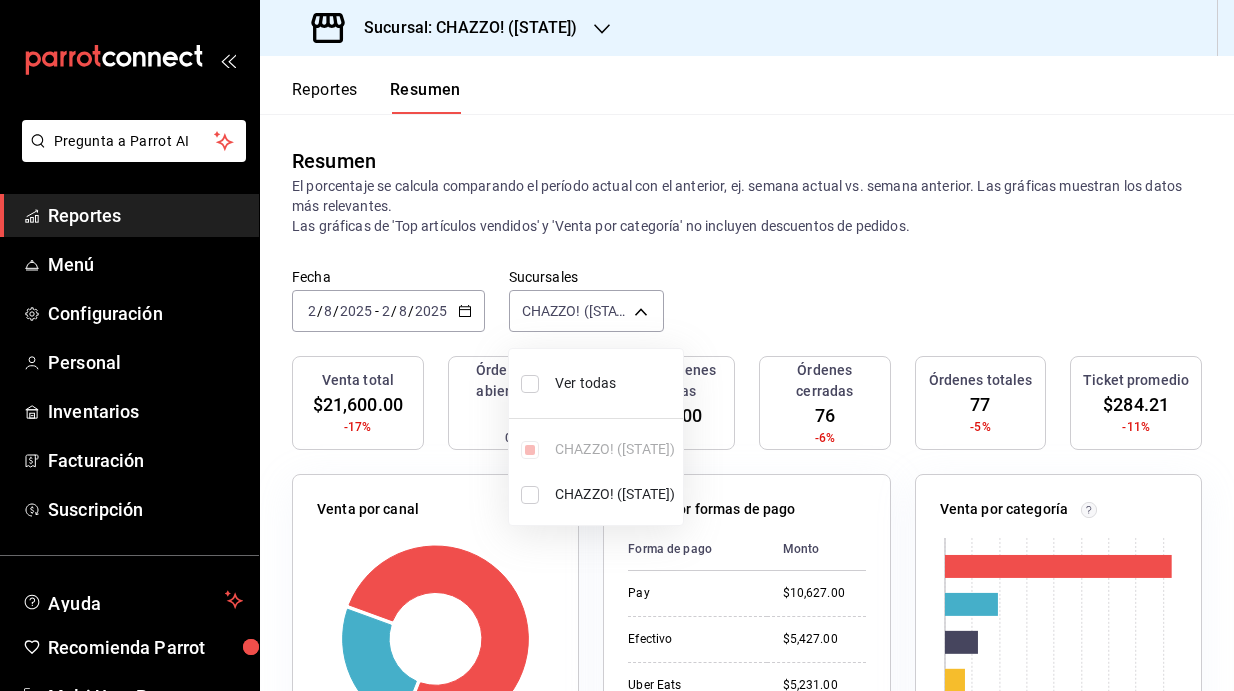 click at bounding box center [530, 384] 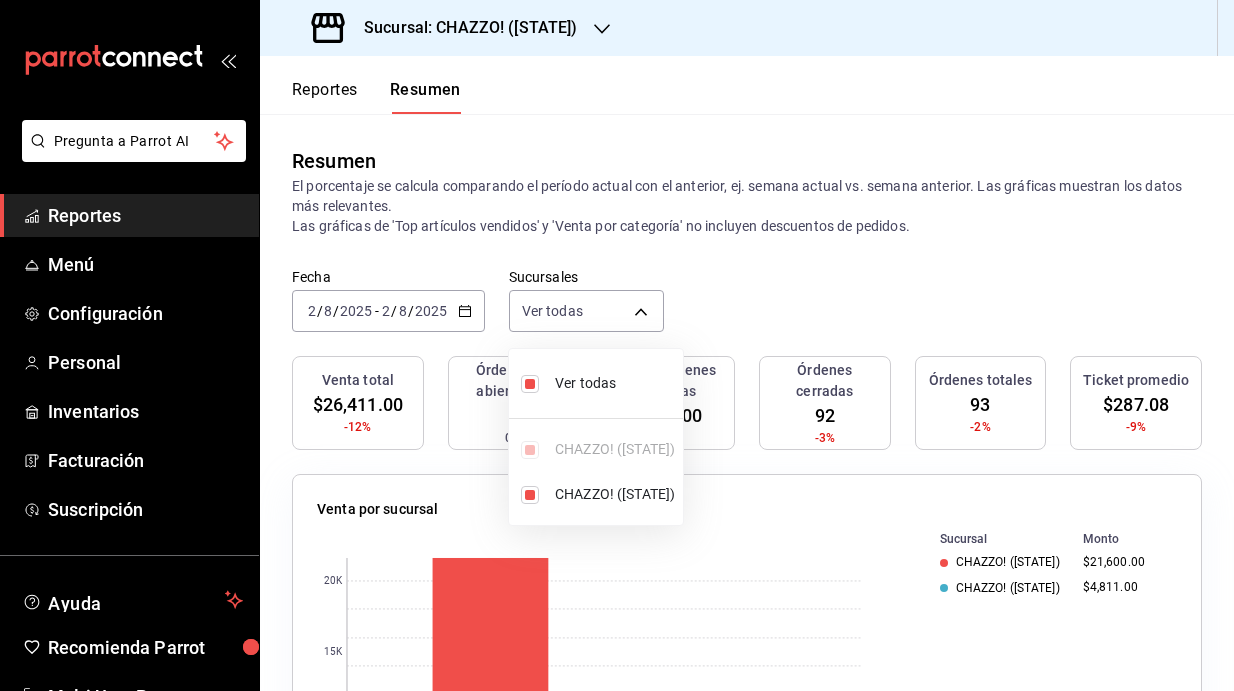 click at bounding box center [617, 345] 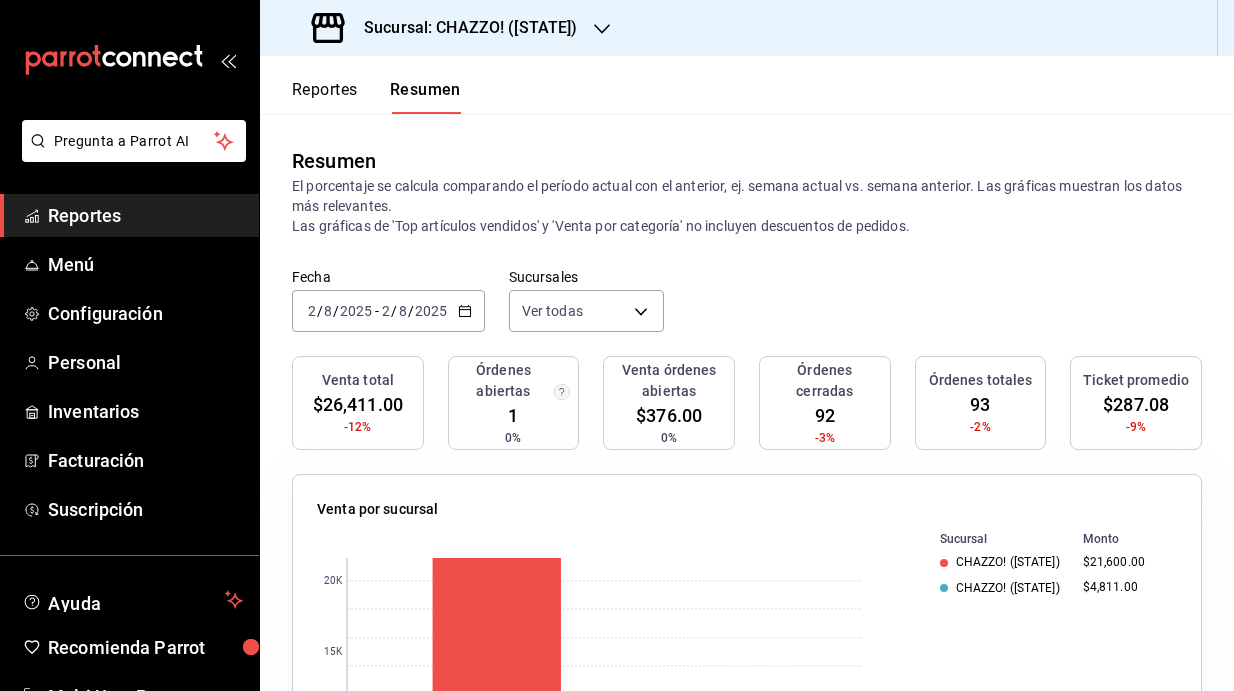 click on "2025" at bounding box center (431, 311) 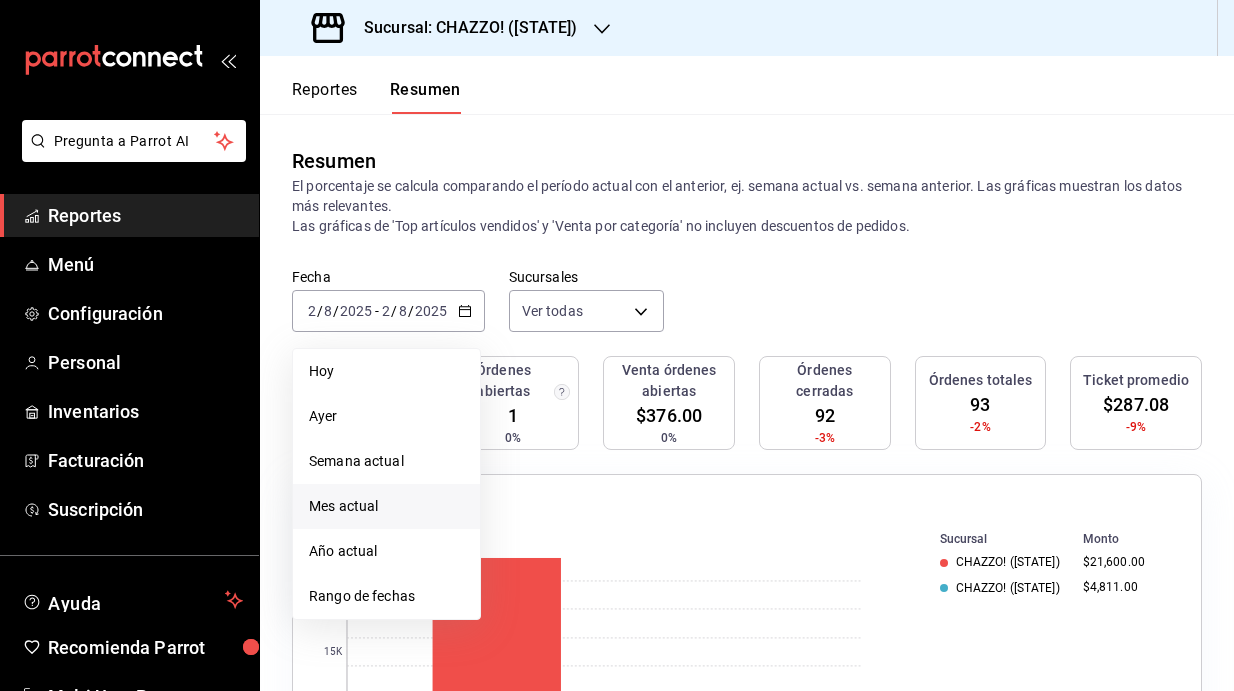 click on "Mes actual" at bounding box center [386, 506] 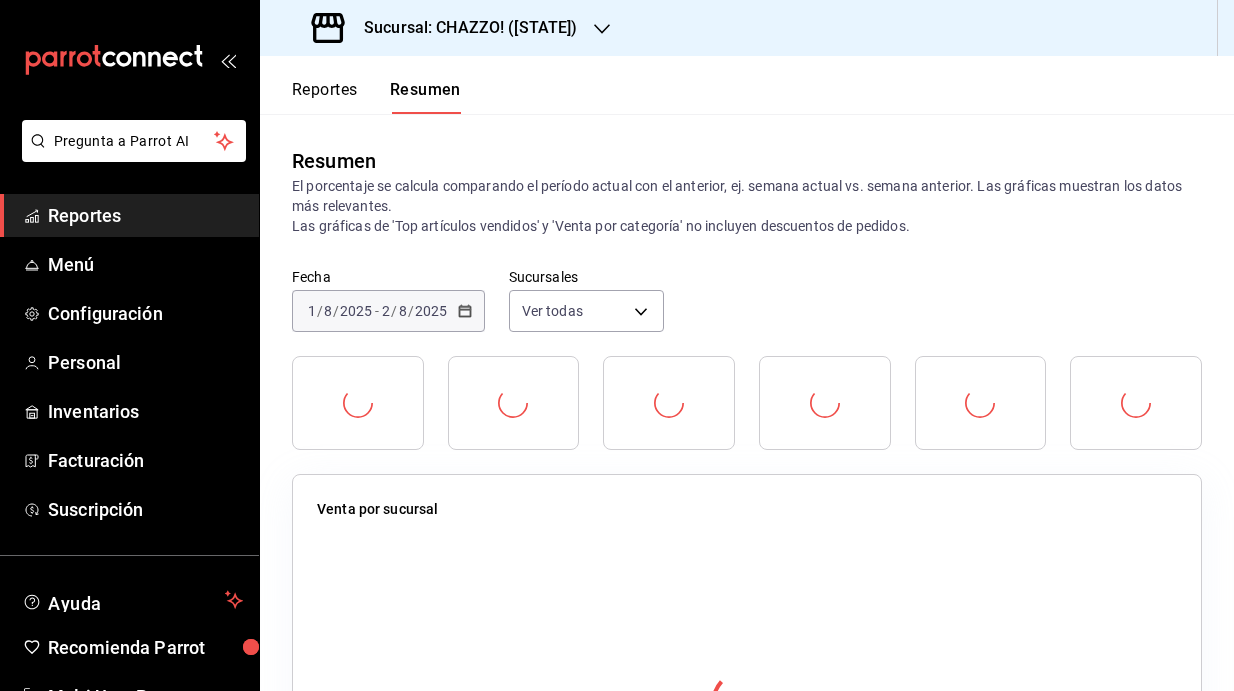 click on "Fecha 2025-08-01 1 / 8 / 2025 - 2025-08-02 2 / 8 / 2025 Sucursales Ver todas [object Object],[object Object]" at bounding box center [747, 312] 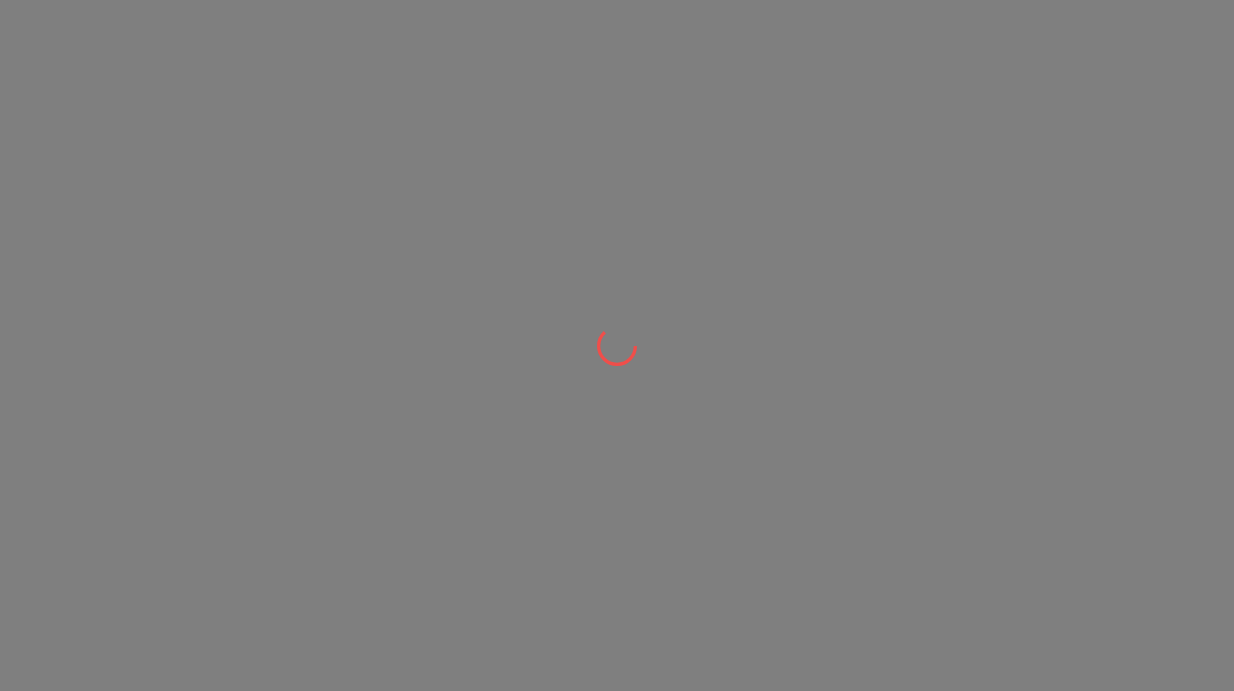 scroll, scrollTop: 0, scrollLeft: 0, axis: both 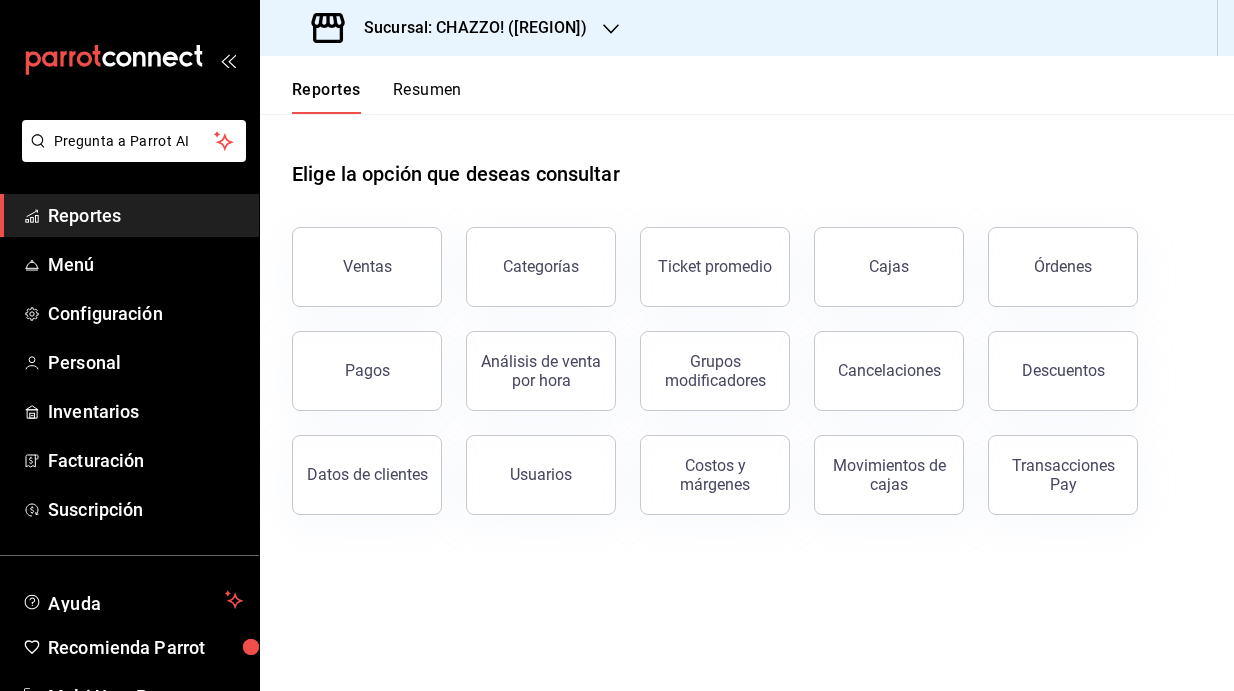 click on "Resumen" at bounding box center (427, 97) 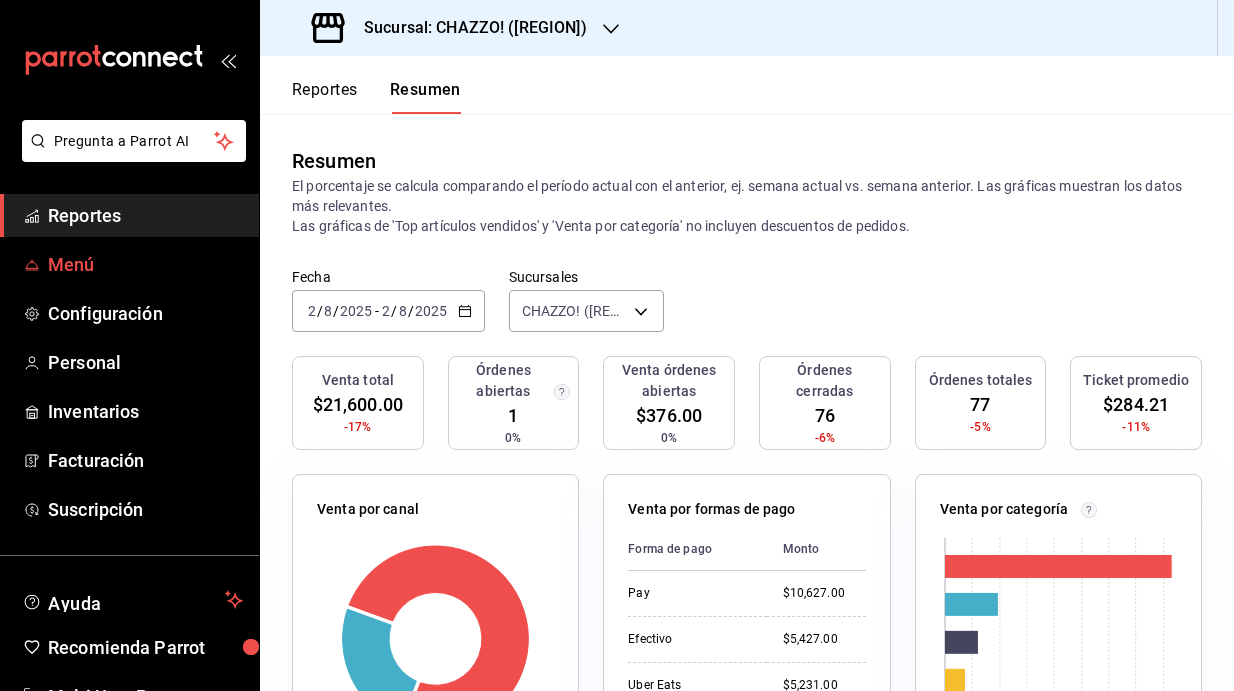 click on "Menú" at bounding box center (145, 264) 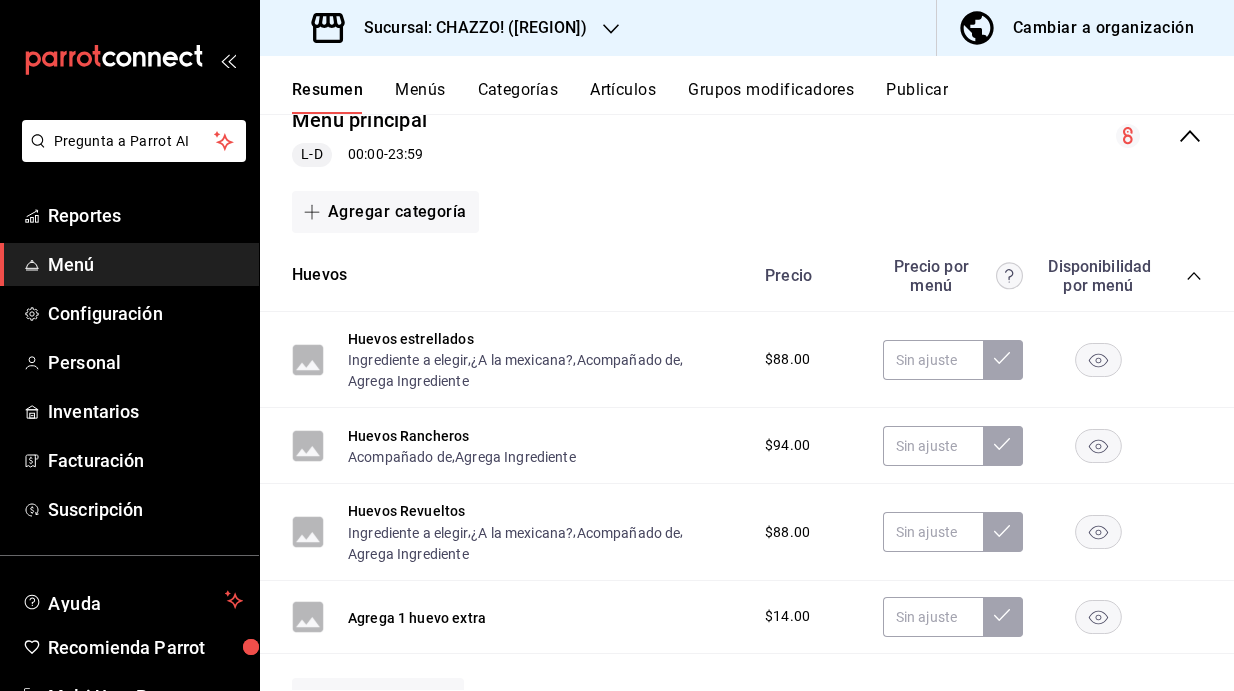 scroll, scrollTop: 245, scrollLeft: 0, axis: vertical 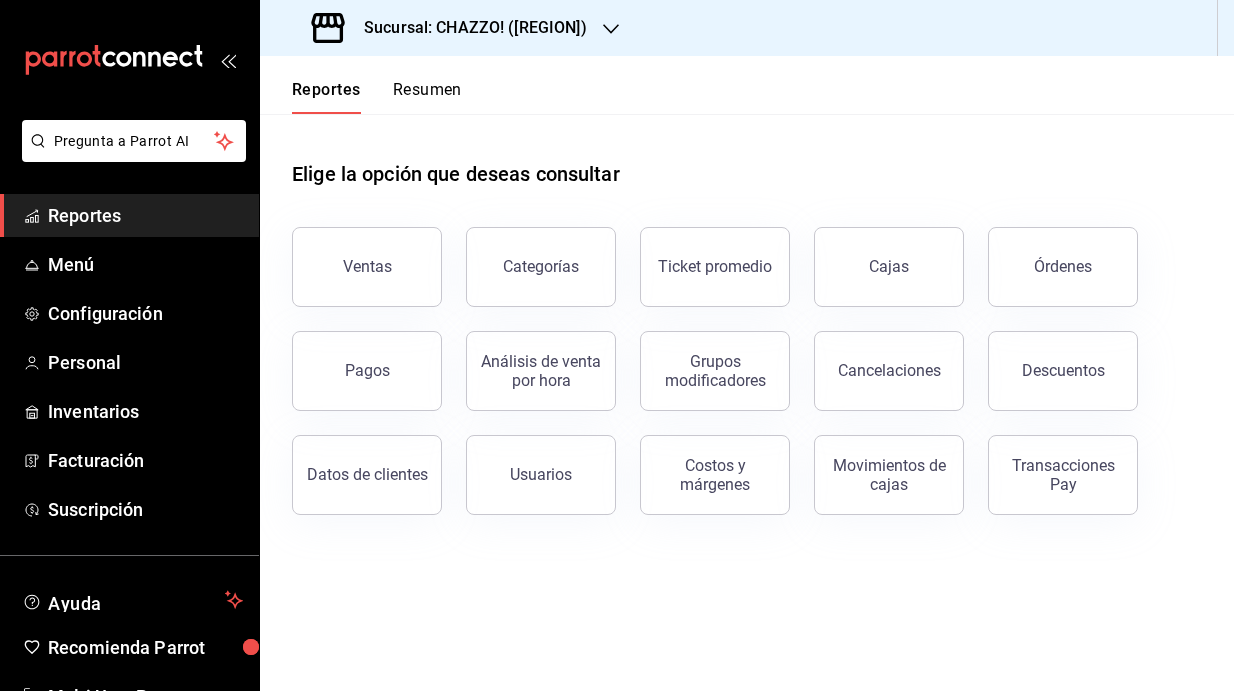 click on "Resumen" at bounding box center (427, 97) 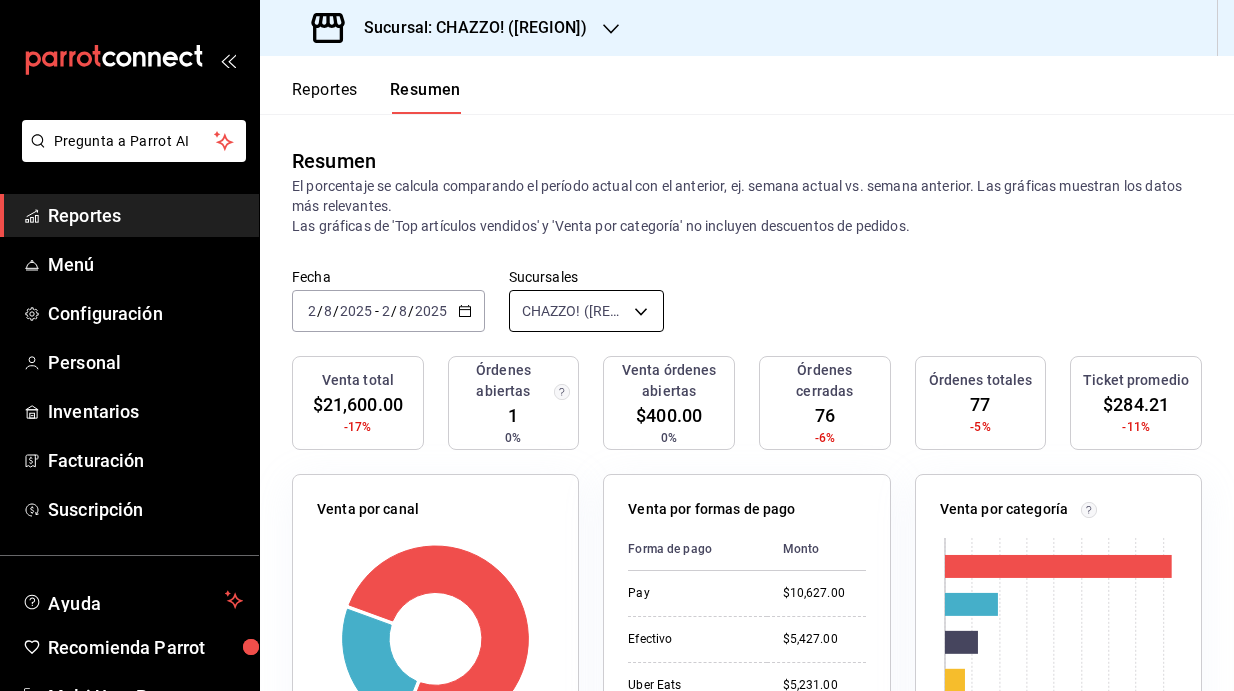 click on "Pregunta a Parrot AI Reportes   Menú   Configuración   Personal   Inventarios   Facturación   Suscripción   Ayuda Recomienda Parrot   Multi User Parrot   Sugerir nueva función   Sucursal: CHAZZO! ([REGION]) Reportes Resumen Resumen El porcentaje se calcula comparando el período actual con el anterior, ej. semana actual vs. semana anterior. Las gráficas muestran los datos más relevantes.  Las gráficas de 'Top artículos vendidos' y 'Venta por categoría' no incluyen descuentos de pedidos. Fecha [DATE] [DATE] - [DATE] [DATE] Sucursales CHAZZO! ([REGION]) [object Object] Venta total $21,600.00 -17% Órdenes abiertas 1 0% Venta órdenes abiertas $400.00 0% Órdenes cerradas 76 -6% Órdenes totales 77 -5% Ticket promedio $284.21 -11% Venta por canal Canal Porcentaje Monto Sucursal 75.78% $16,369.00 Uber Eats 24.22% $5,231.00 Venta por formas de pago Forma de pago Monto Pay $10,627.00 Efectivo $5,427.00 Uber Eats $5,231.00 USD $195.00 Tarjeta de Debito $120.00   0 5K 10K 15K" at bounding box center (617, 345) 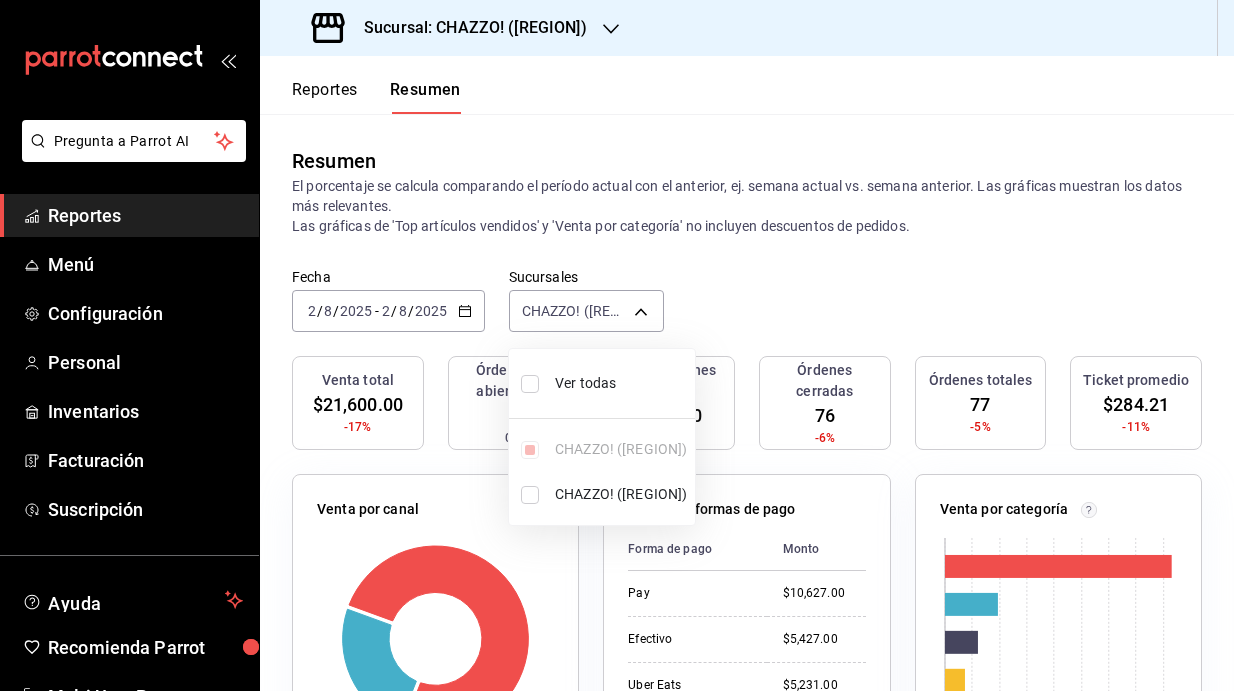 click at bounding box center [530, 384] 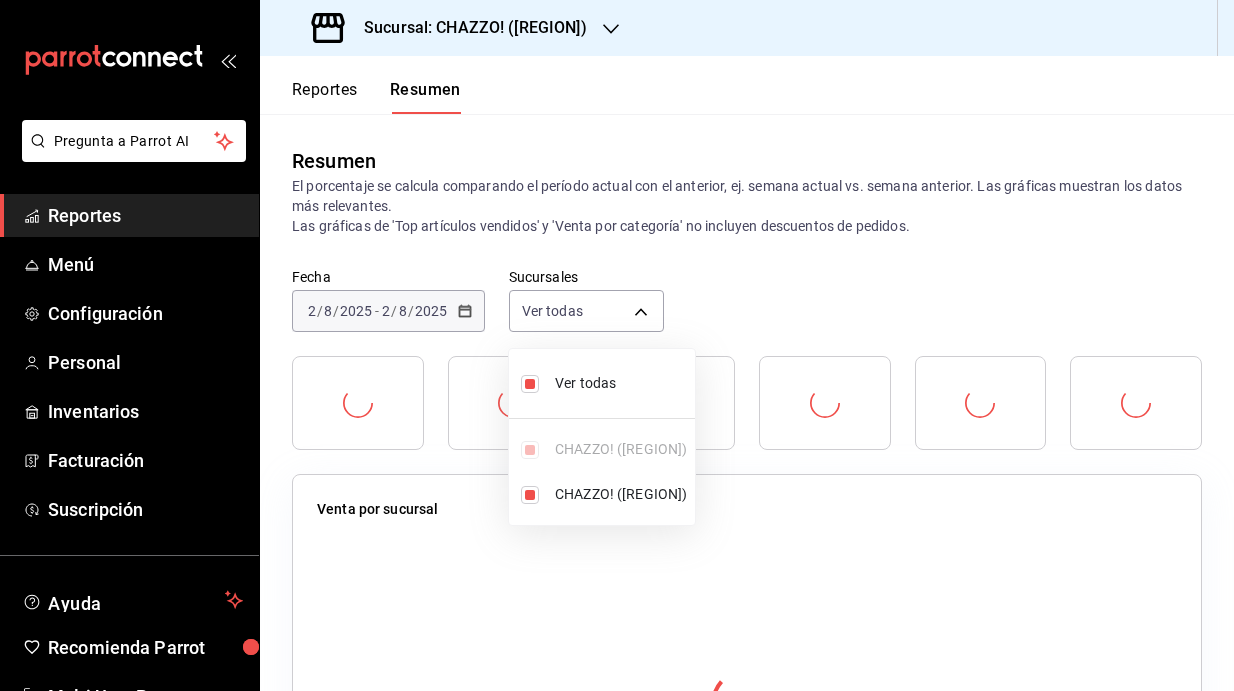 click at bounding box center [617, 345] 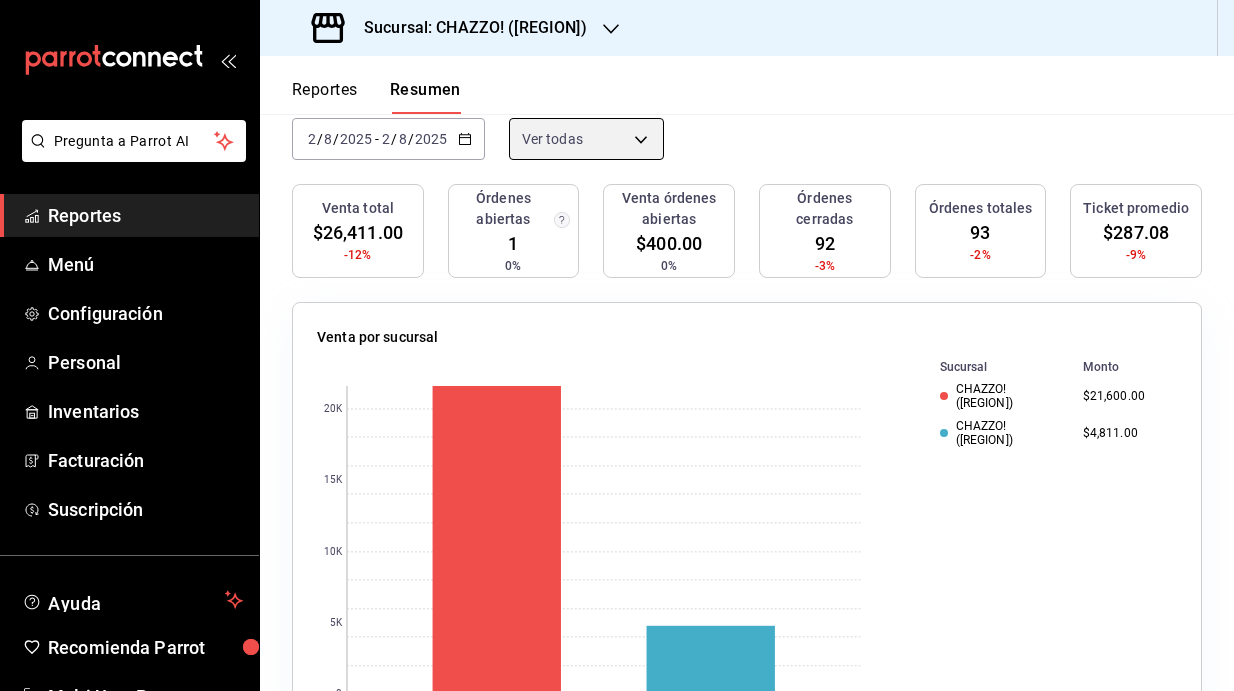 scroll, scrollTop: 183, scrollLeft: 0, axis: vertical 